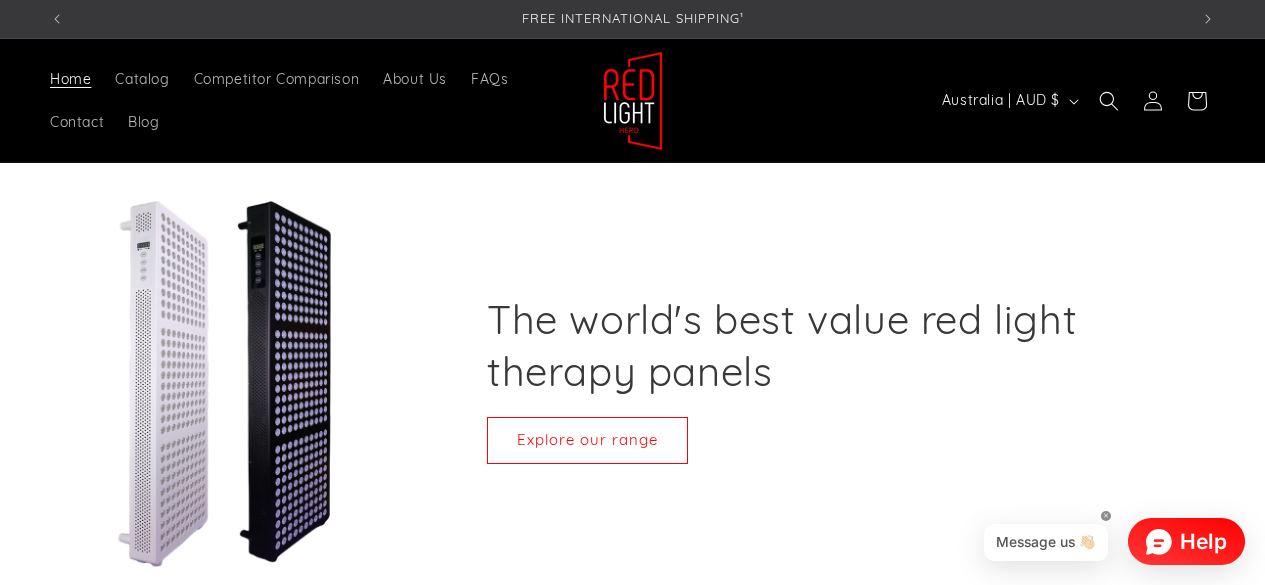 scroll, scrollTop: 0, scrollLeft: 0, axis: both 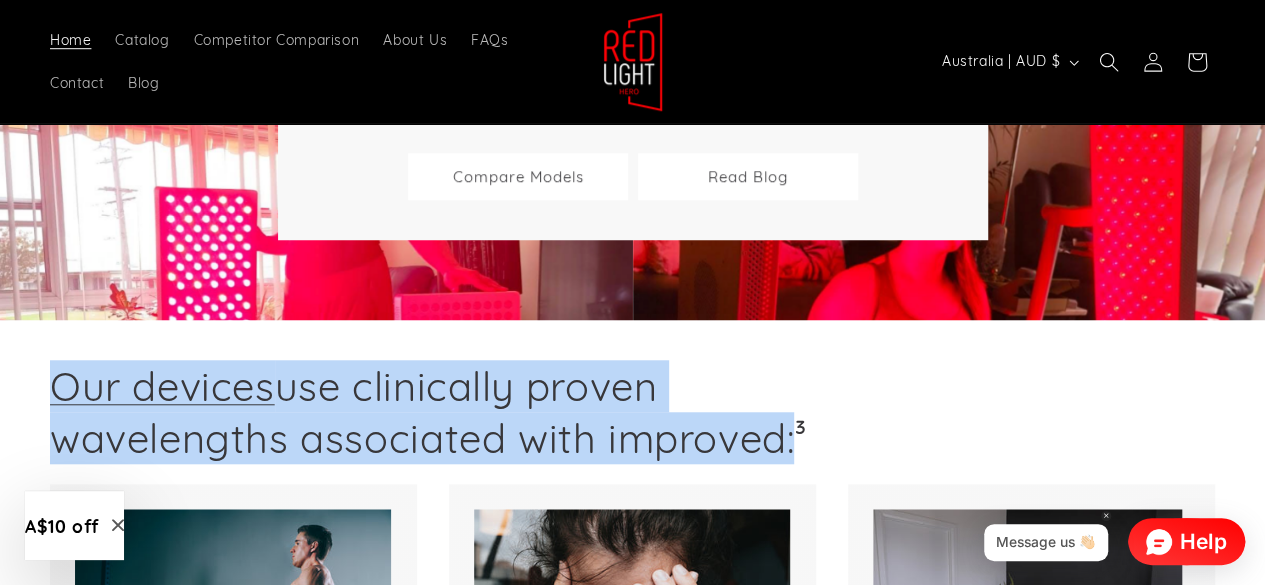 drag, startPoint x: 30, startPoint y: 377, endPoint x: 782, endPoint y: 427, distance: 753.6604 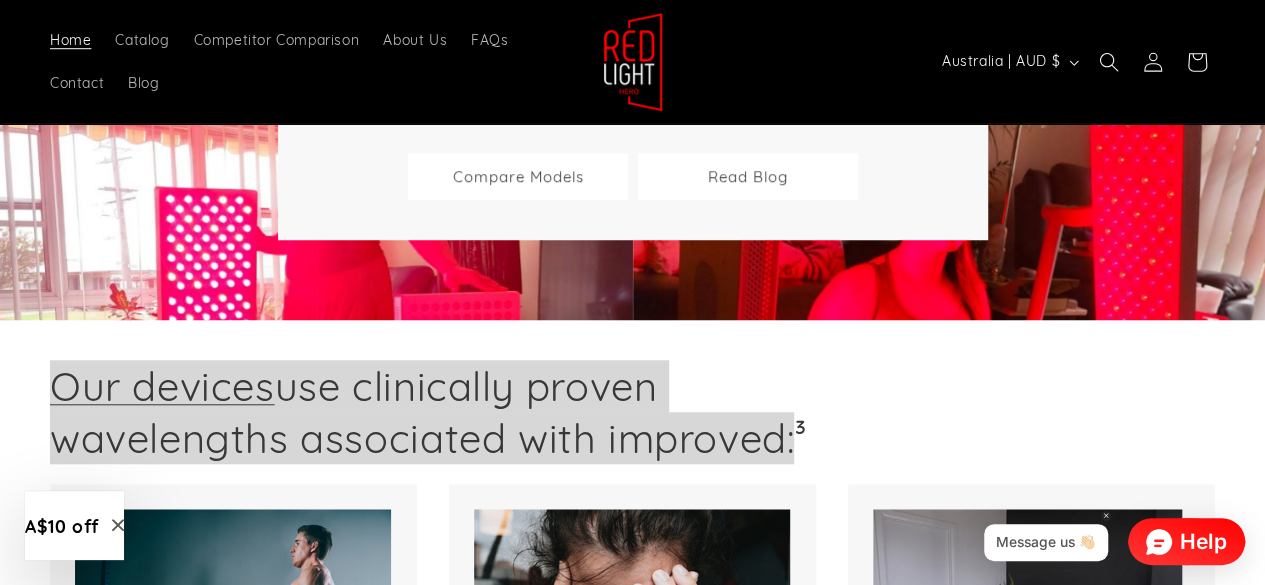 scroll, scrollTop: 0, scrollLeft: 1138, axis: horizontal 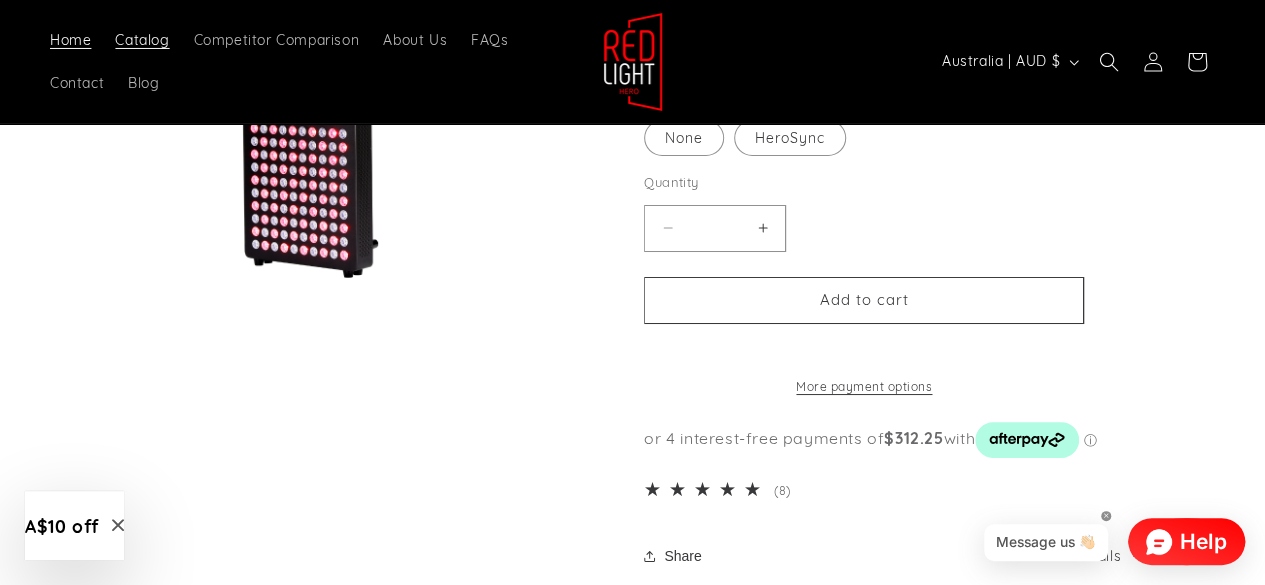 click on "Catalog" at bounding box center (142, 40) 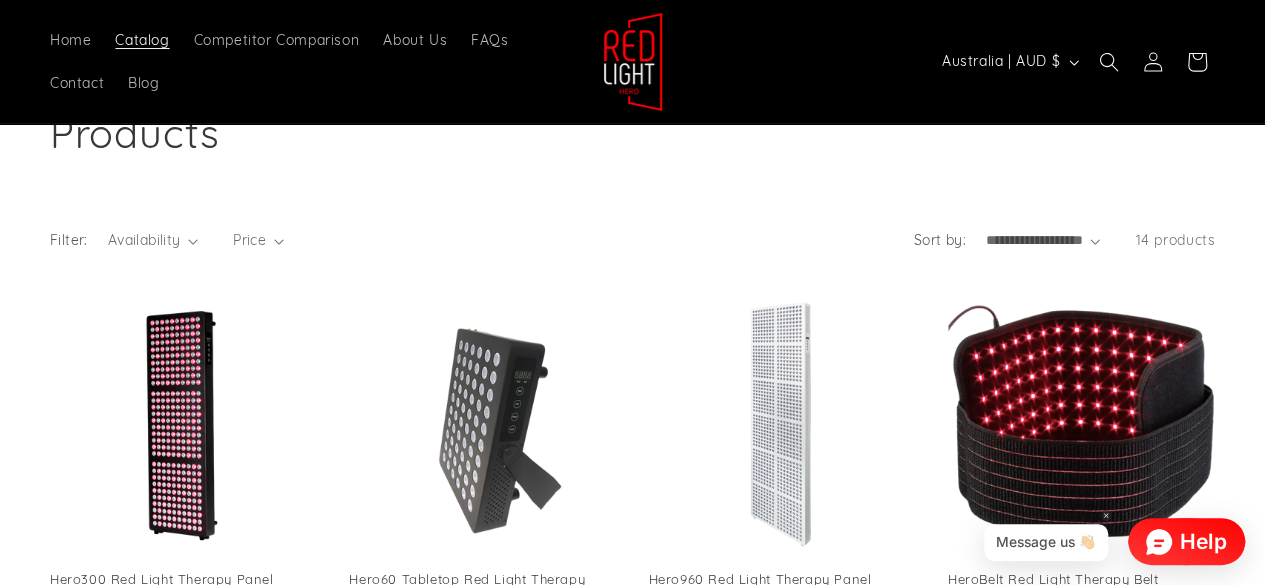 scroll, scrollTop: 100, scrollLeft: 0, axis: vertical 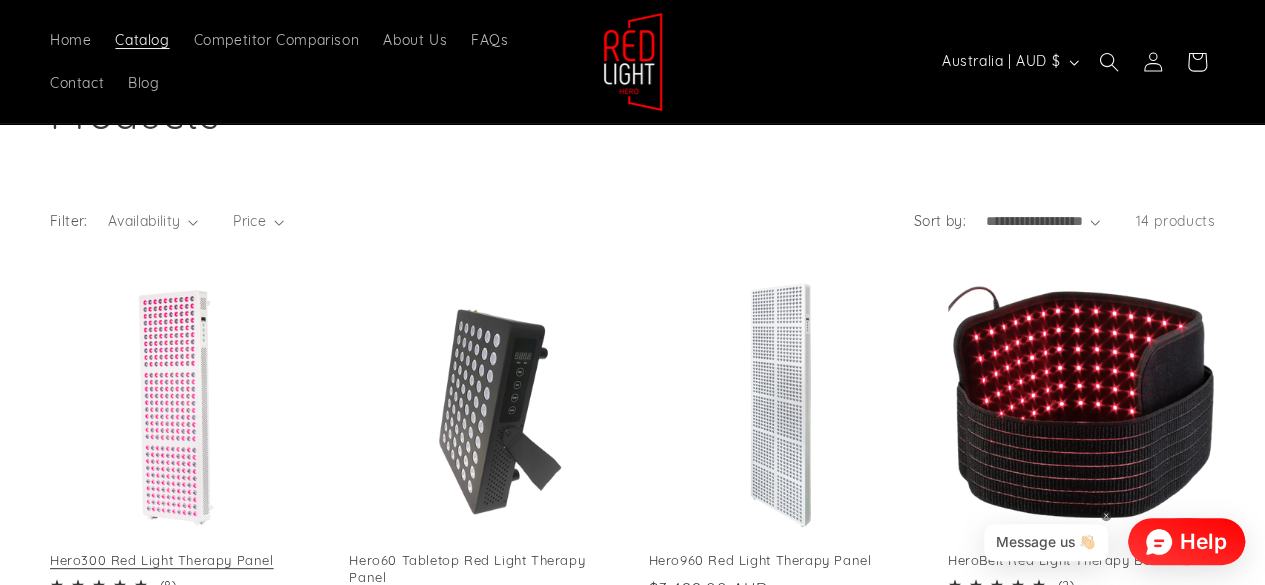 click on "Hero300 Red Light Therapy Panel" at bounding box center (183, 560) 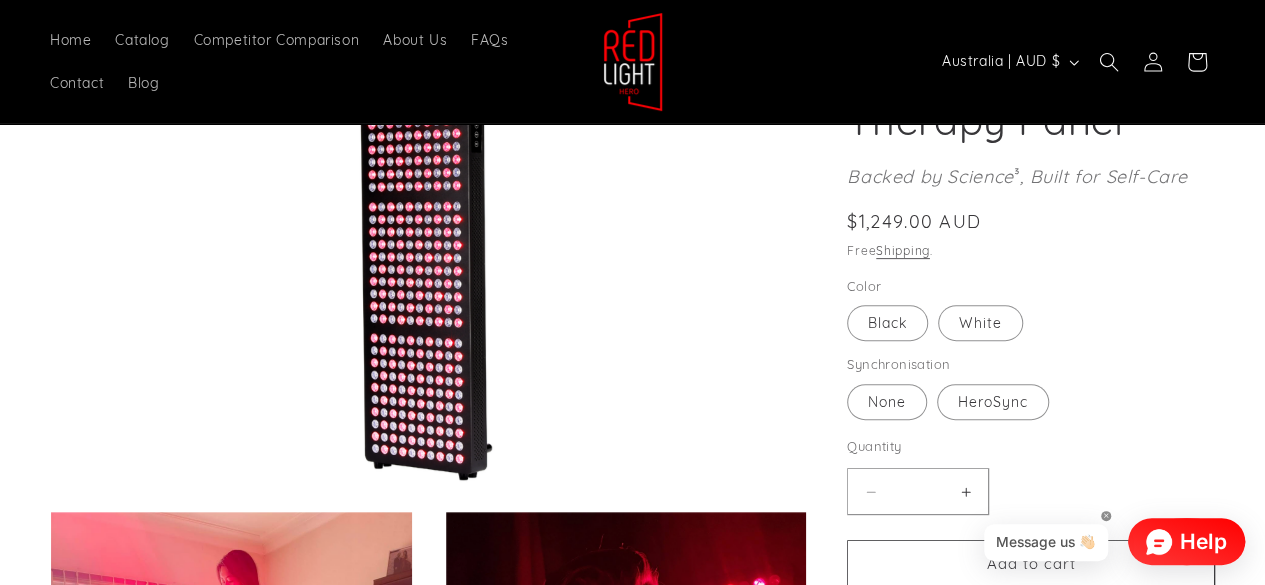 scroll, scrollTop: 0, scrollLeft: 0, axis: both 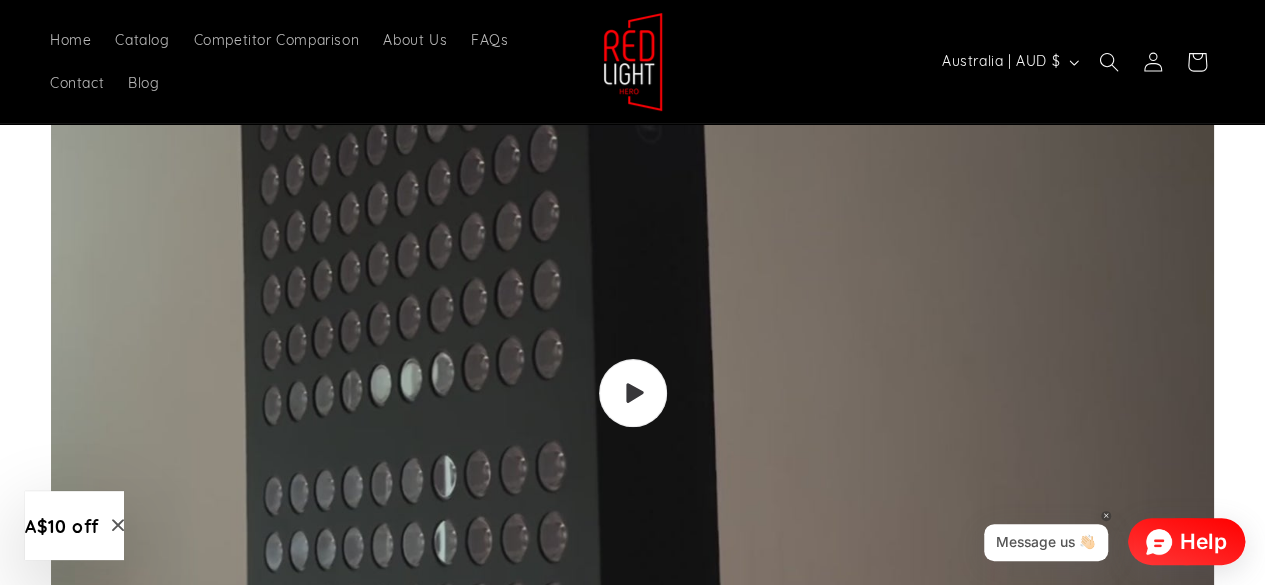 click at bounding box center [632, 393] 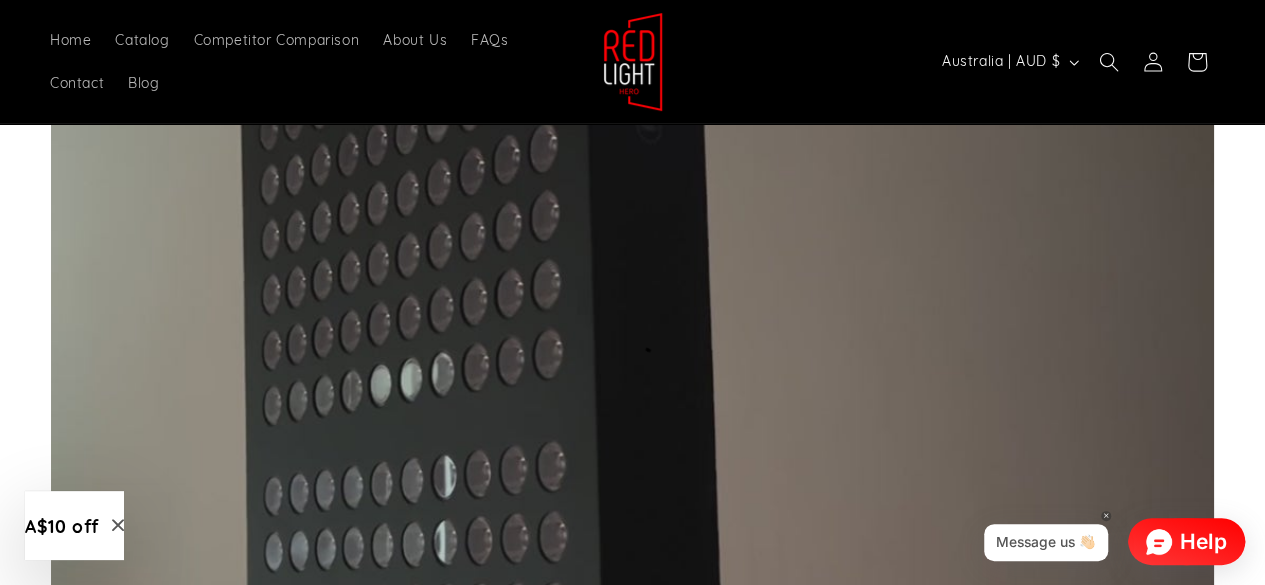 scroll, scrollTop: 0, scrollLeft: 0, axis: both 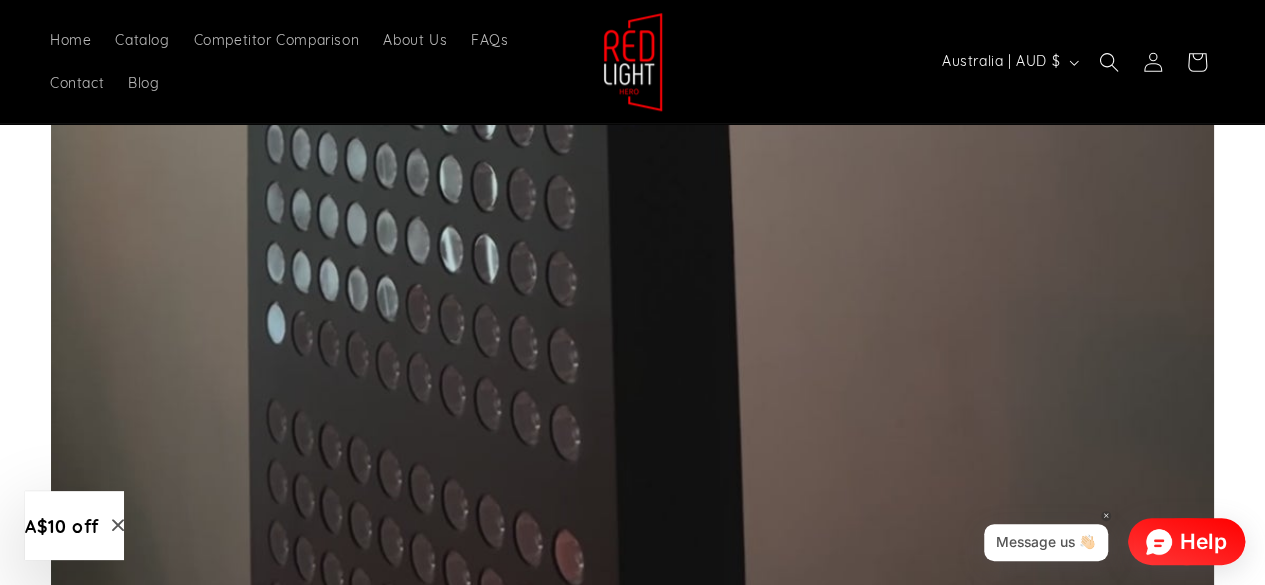 click at bounding box center [632, -307] 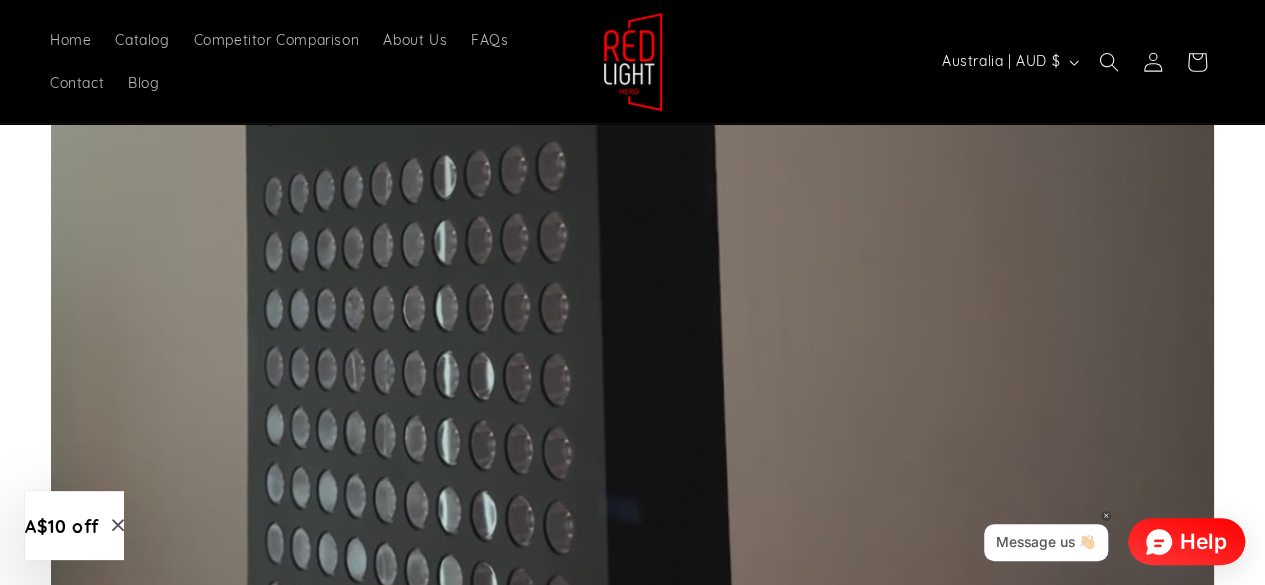 scroll, scrollTop: 3900, scrollLeft: 0, axis: vertical 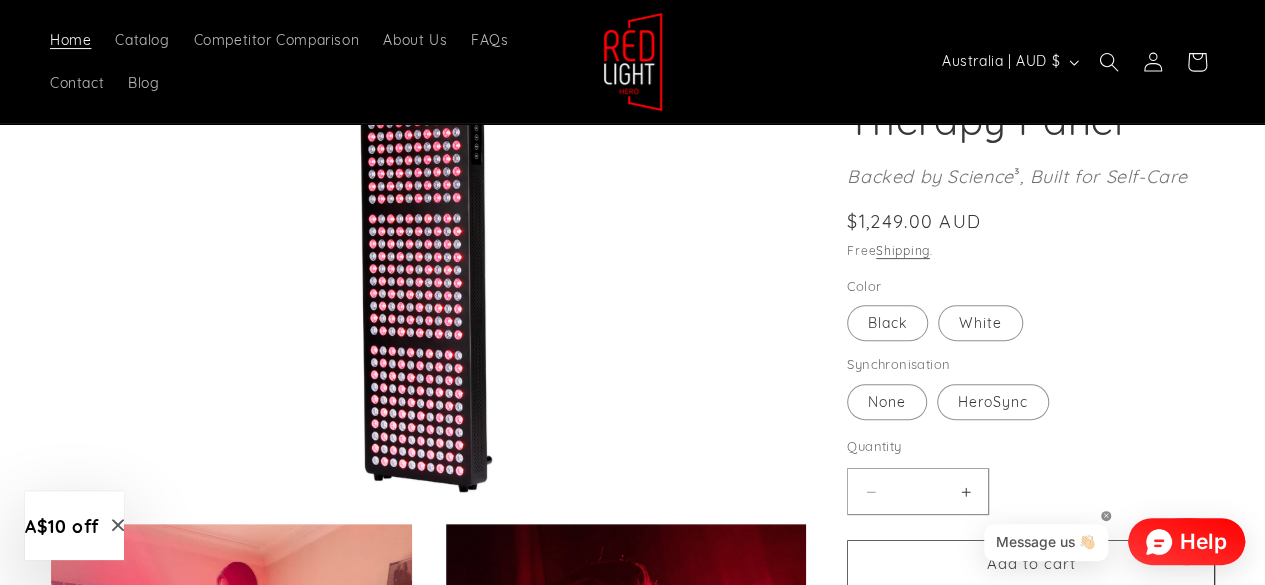 click on "Home" at bounding box center (70, 40) 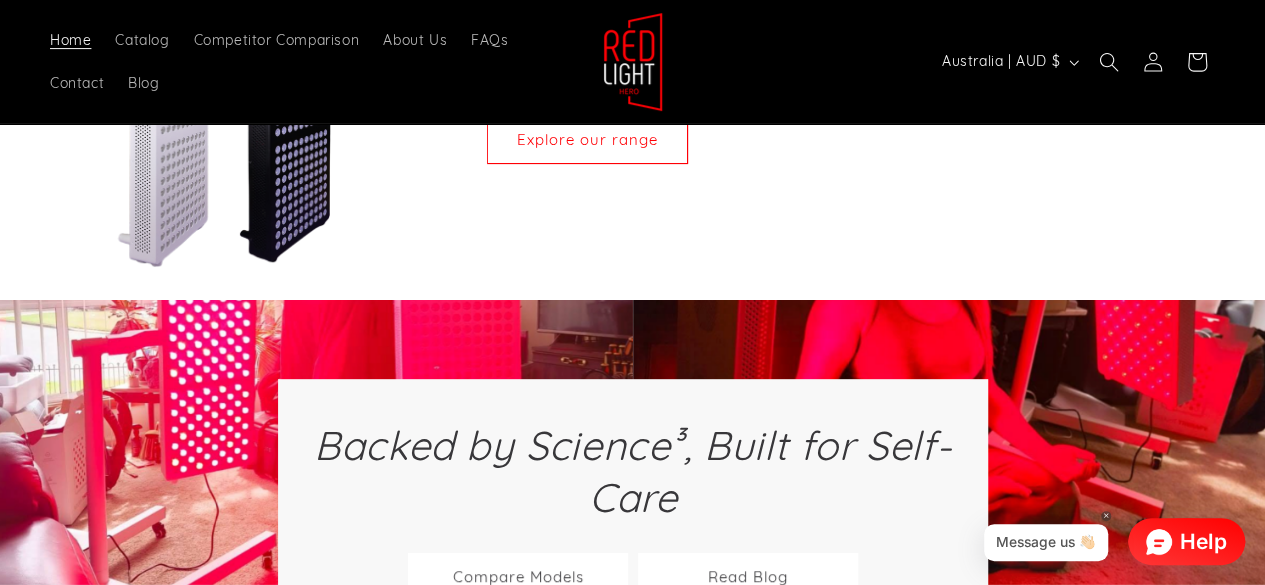 scroll, scrollTop: 400, scrollLeft: 0, axis: vertical 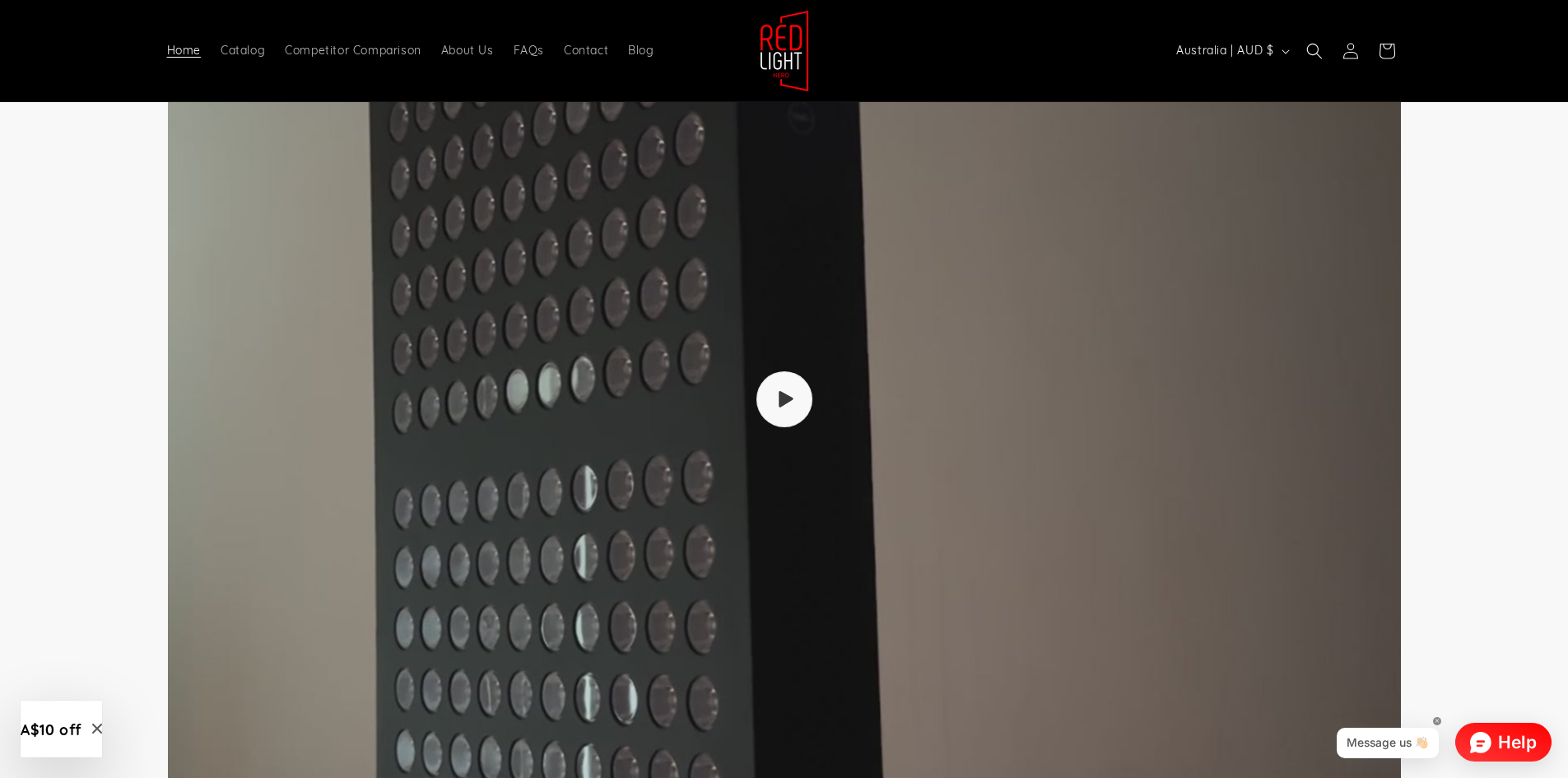 click at bounding box center (784, 399) 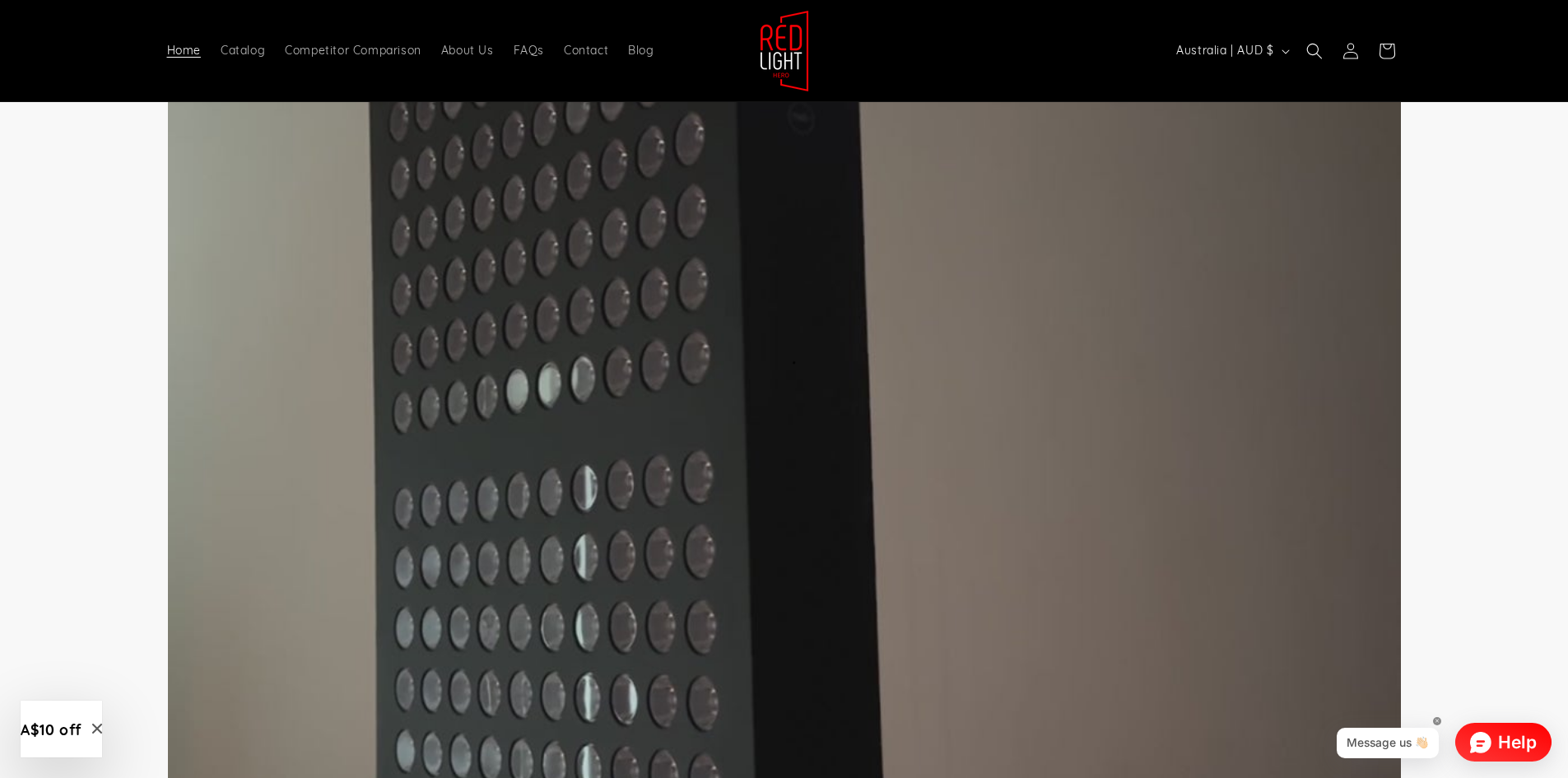 scroll, scrollTop: 0, scrollLeft: 1213, axis: horizontal 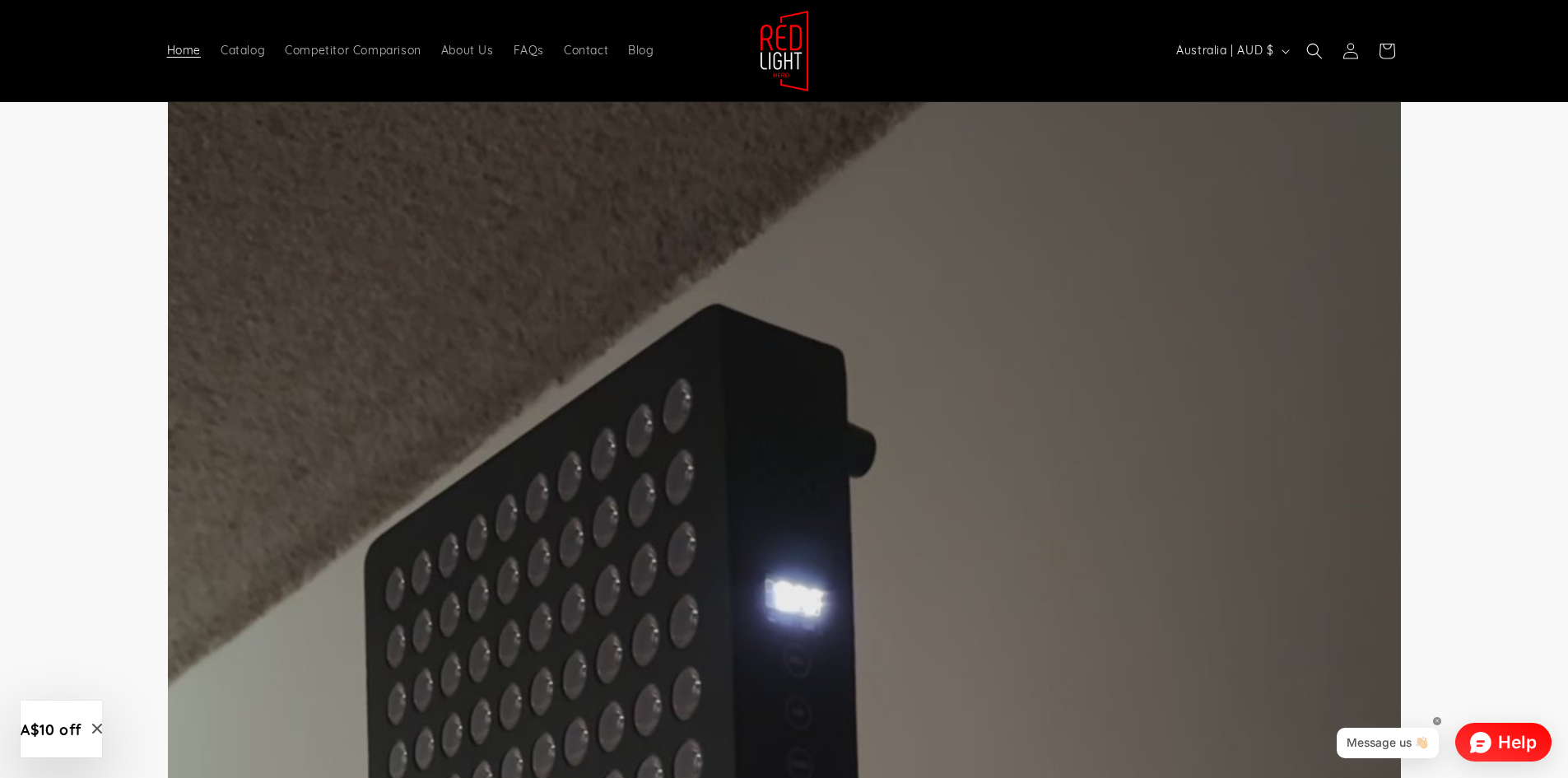click at bounding box center (784, 1098) 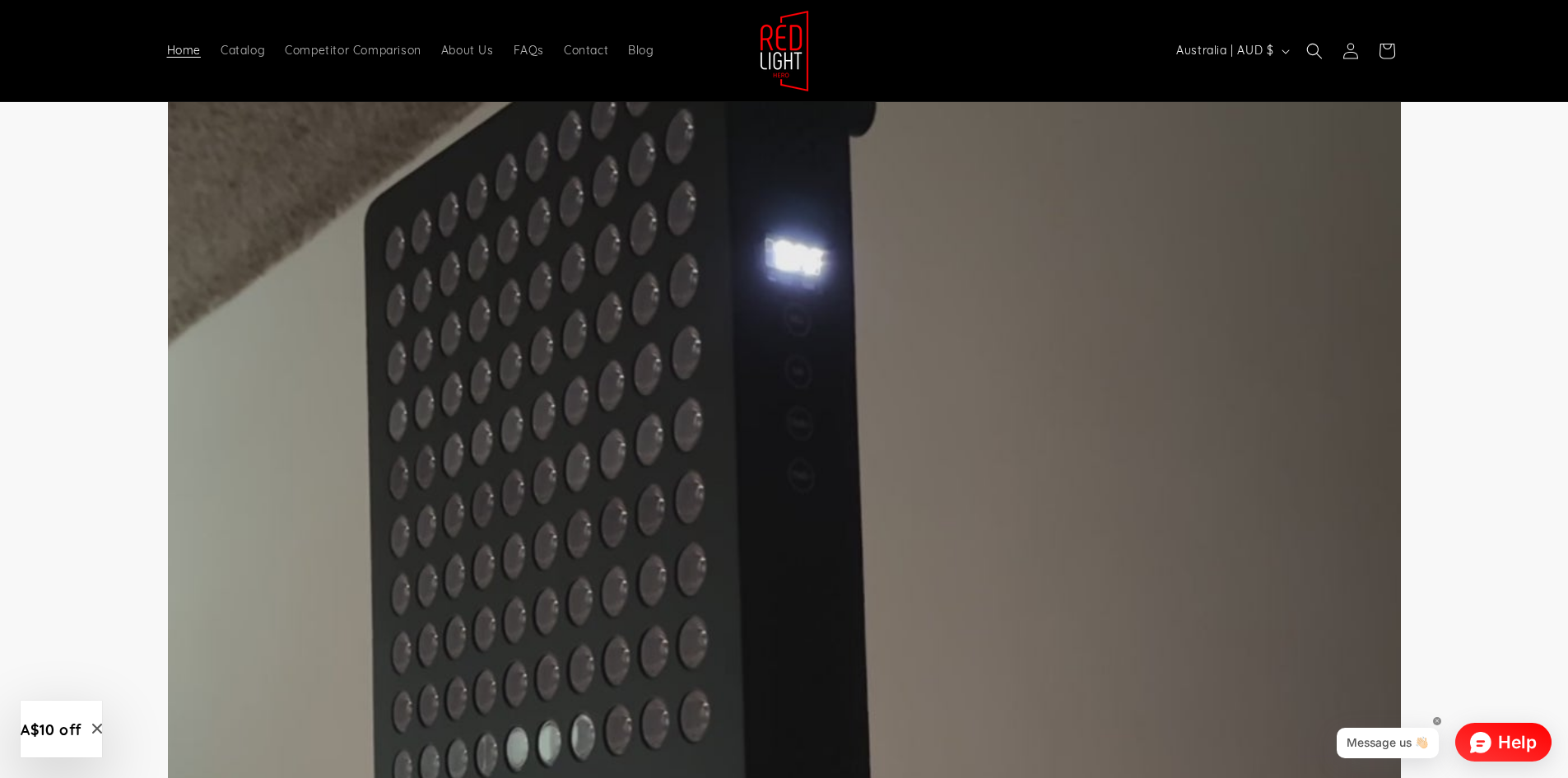 scroll, scrollTop: 12166, scrollLeft: 0, axis: vertical 